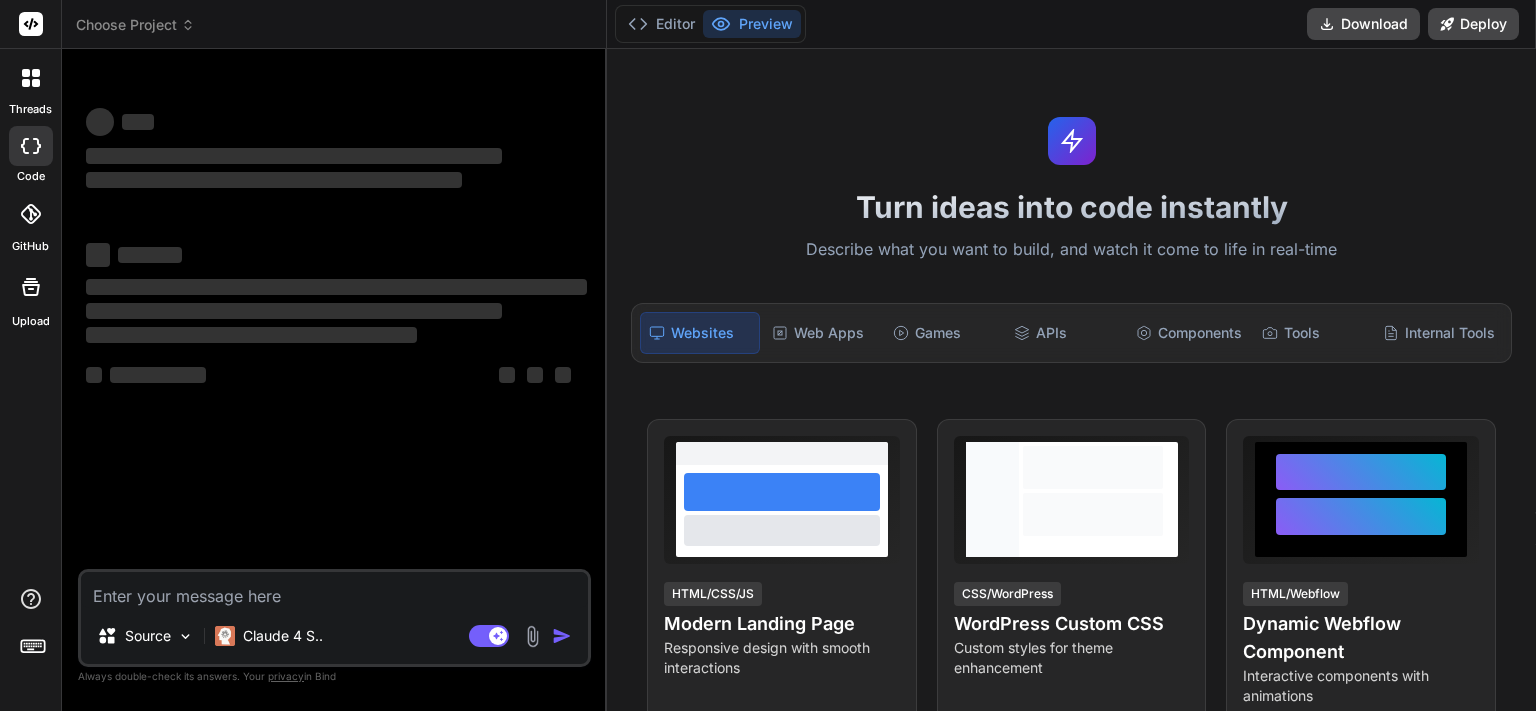 type on "x" 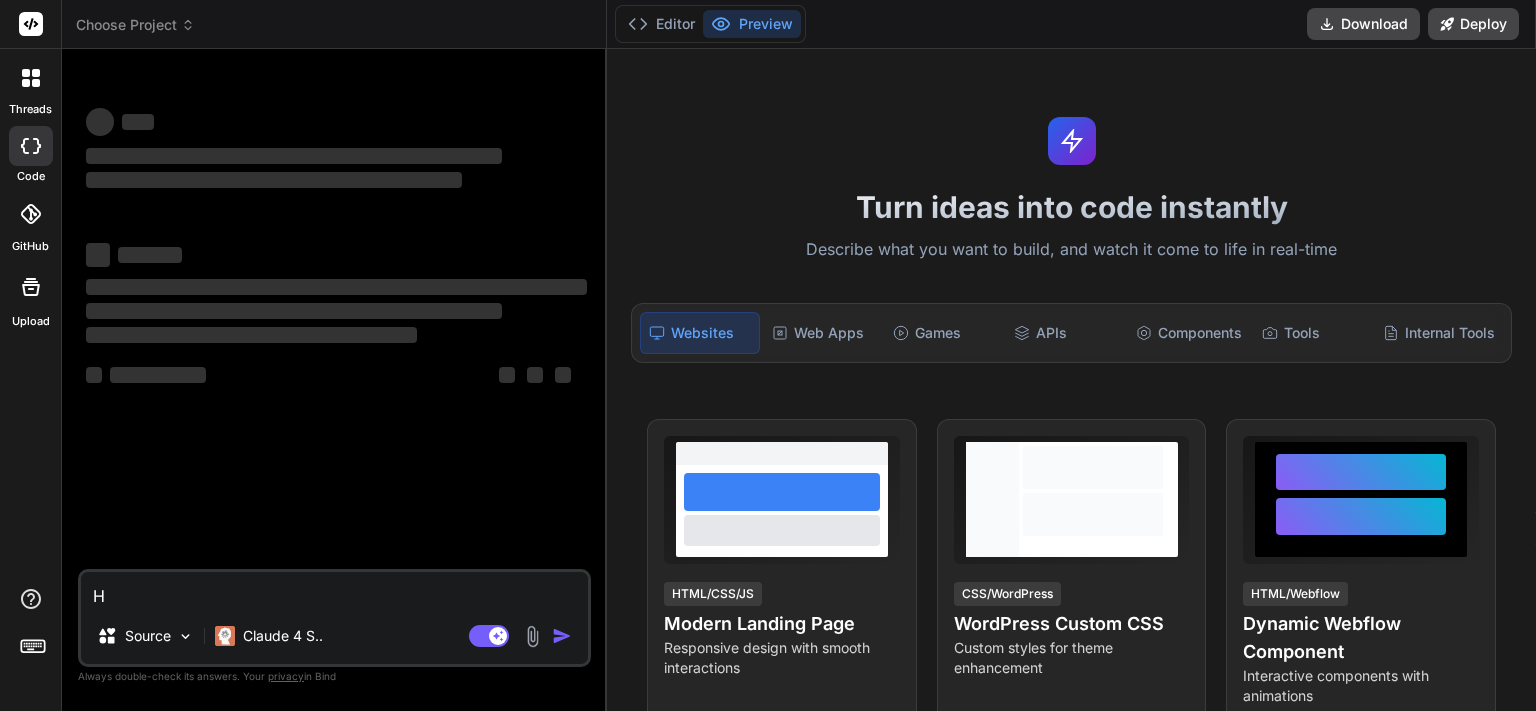 type on "Ho" 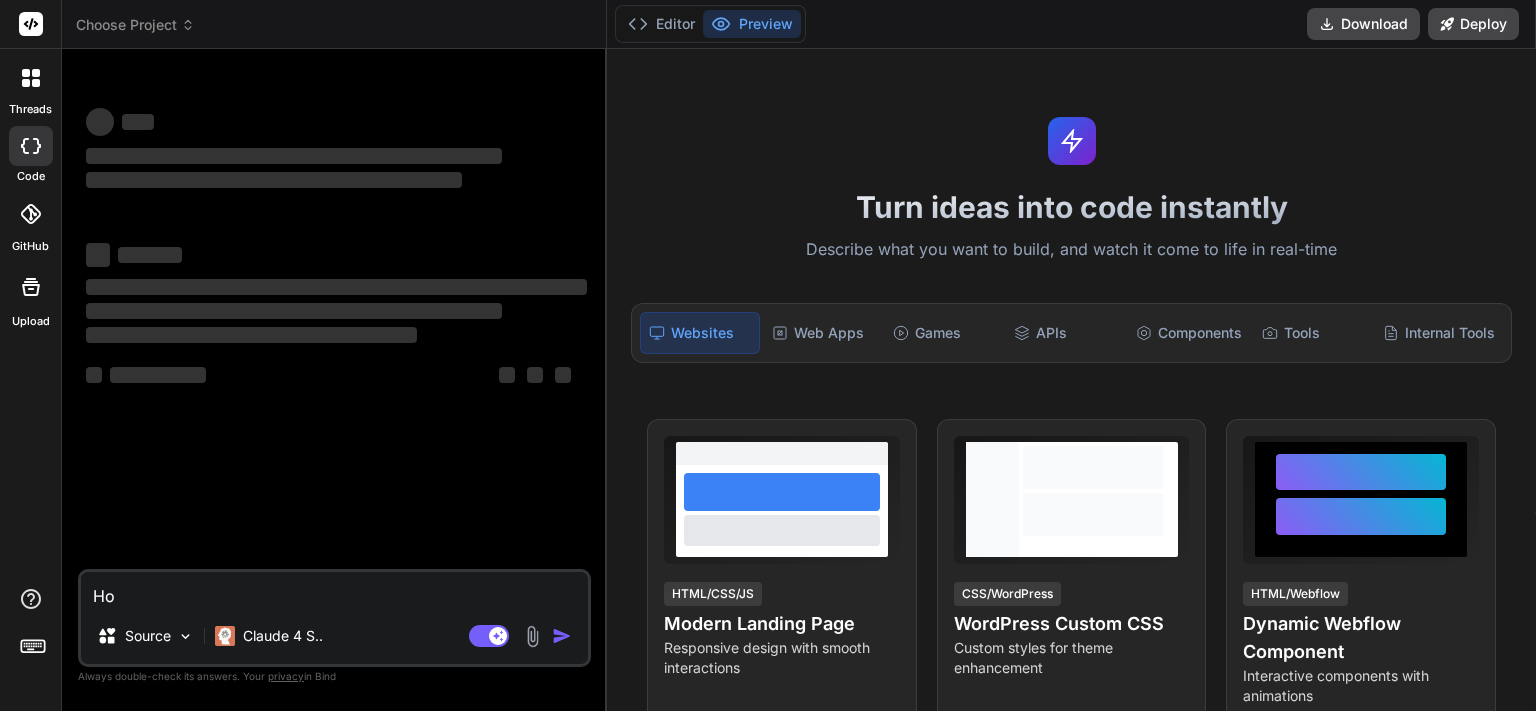 type on "How" 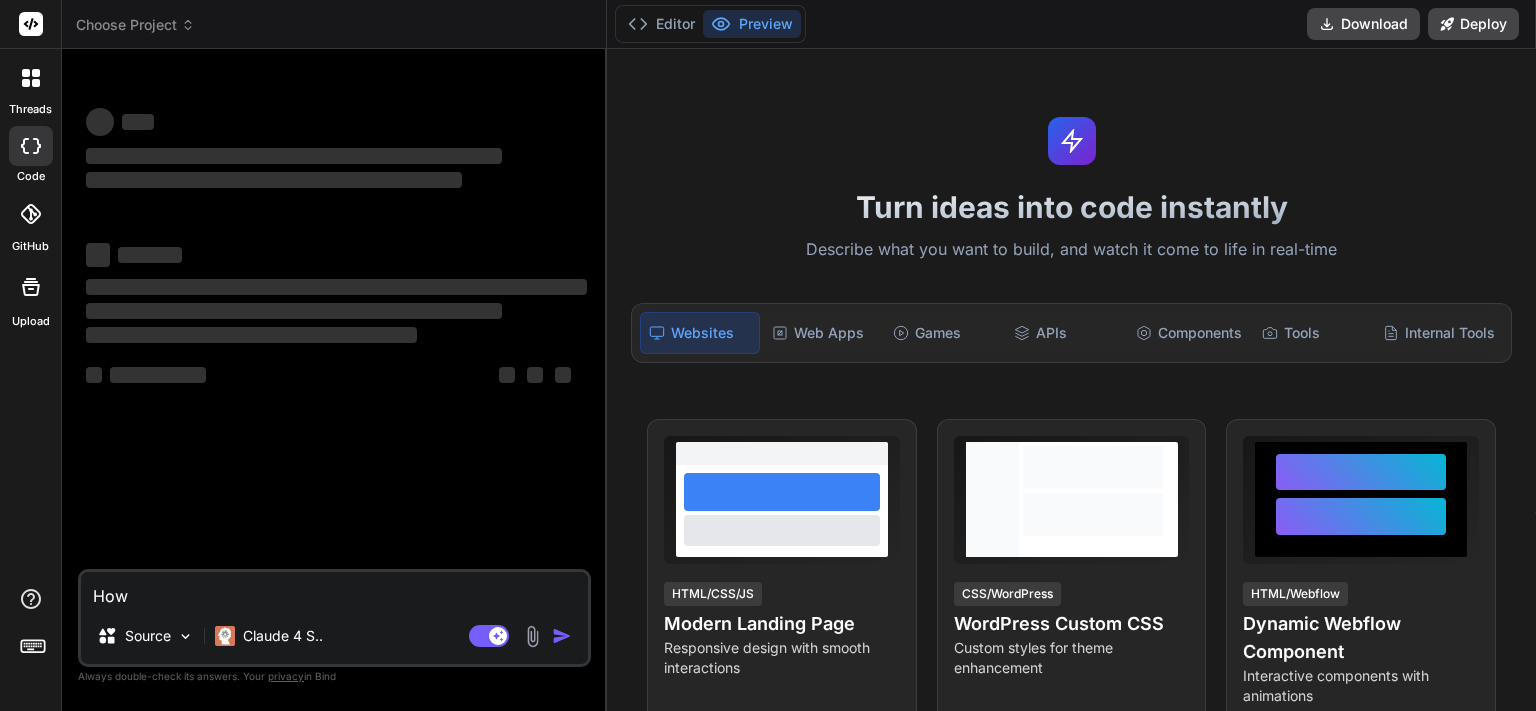 type on "x" 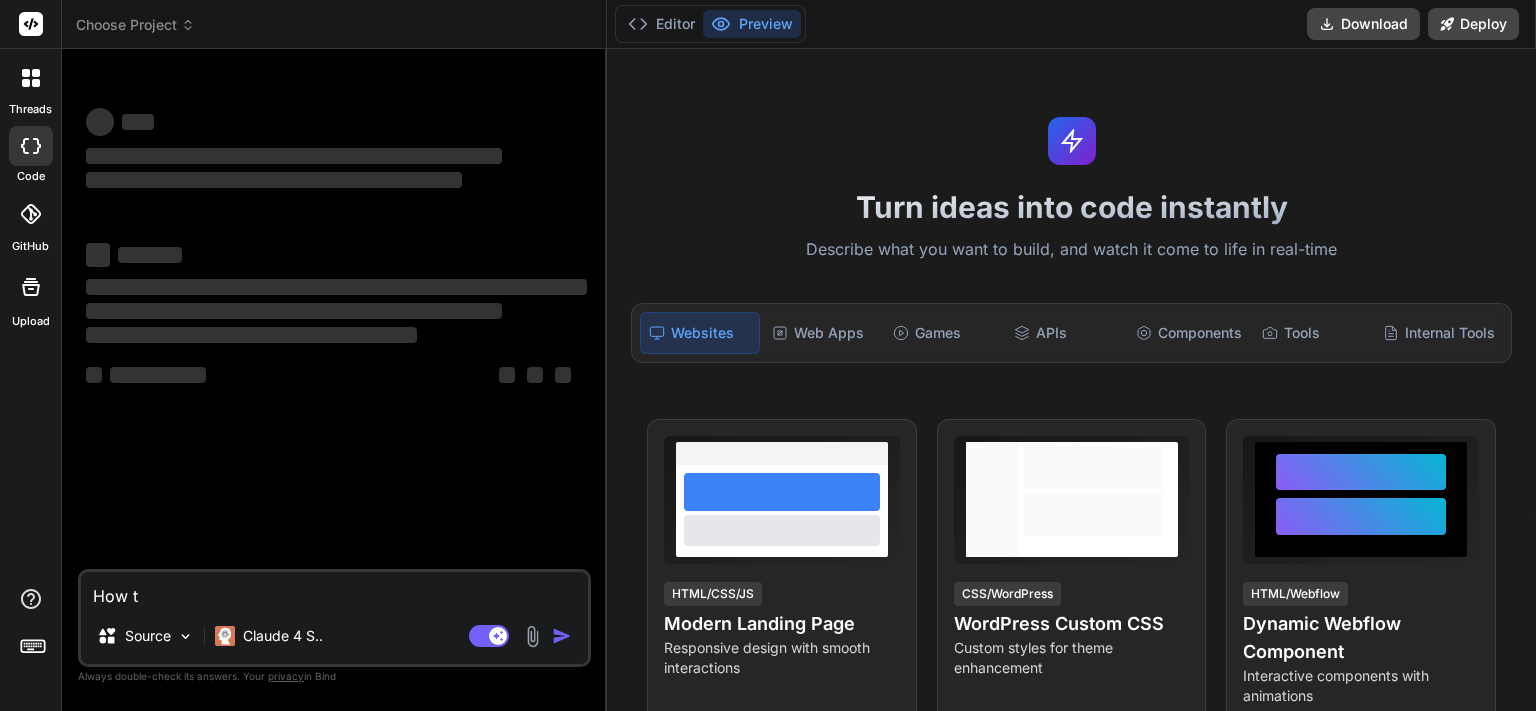 type on "How to" 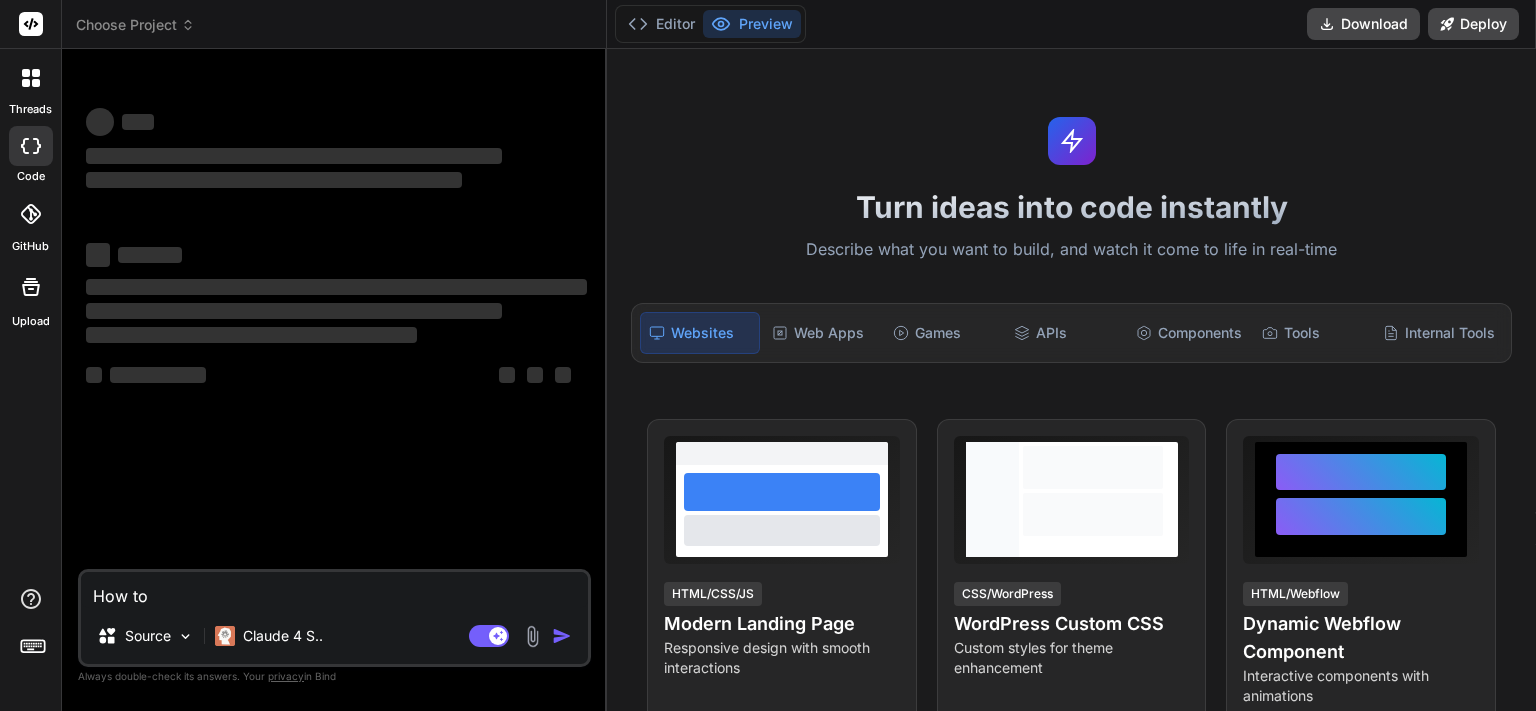 type on "x" 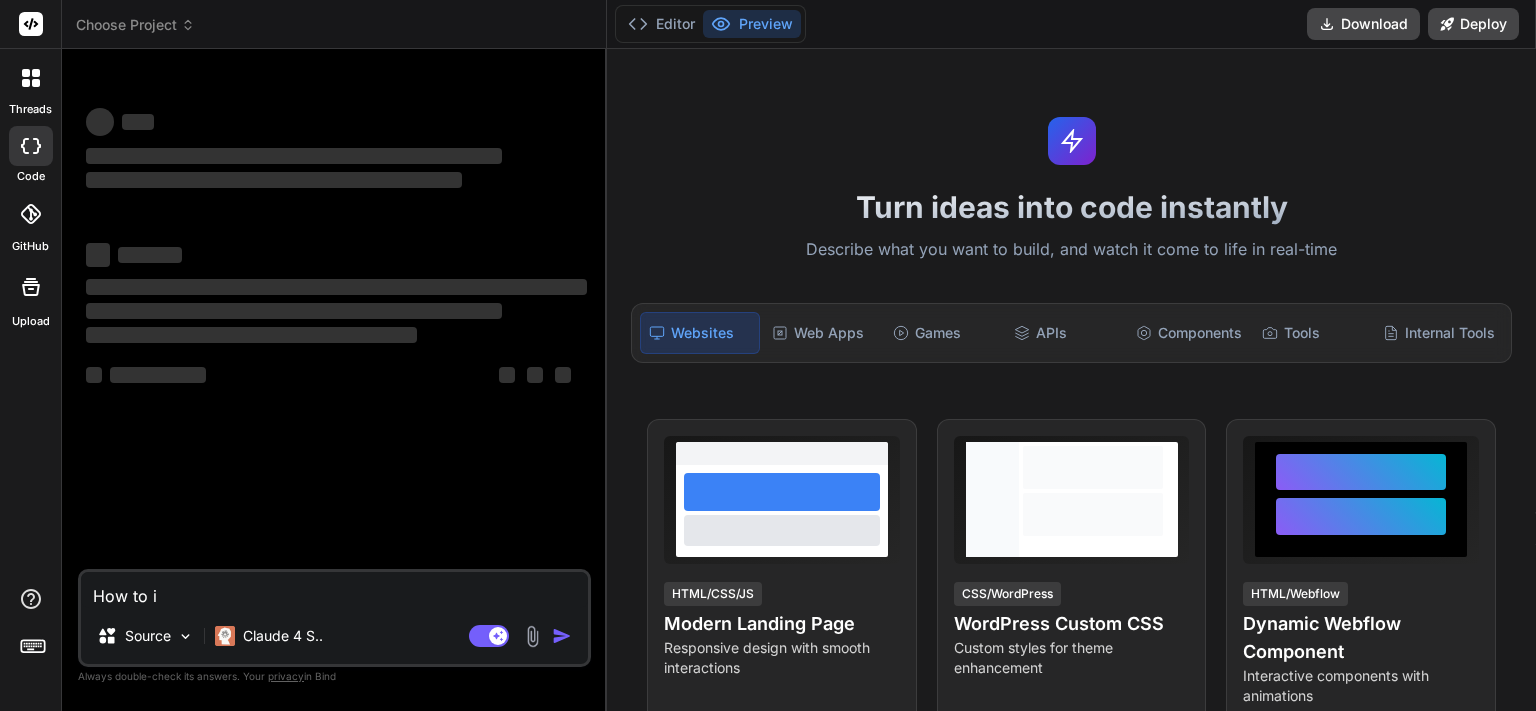 type on "How to in" 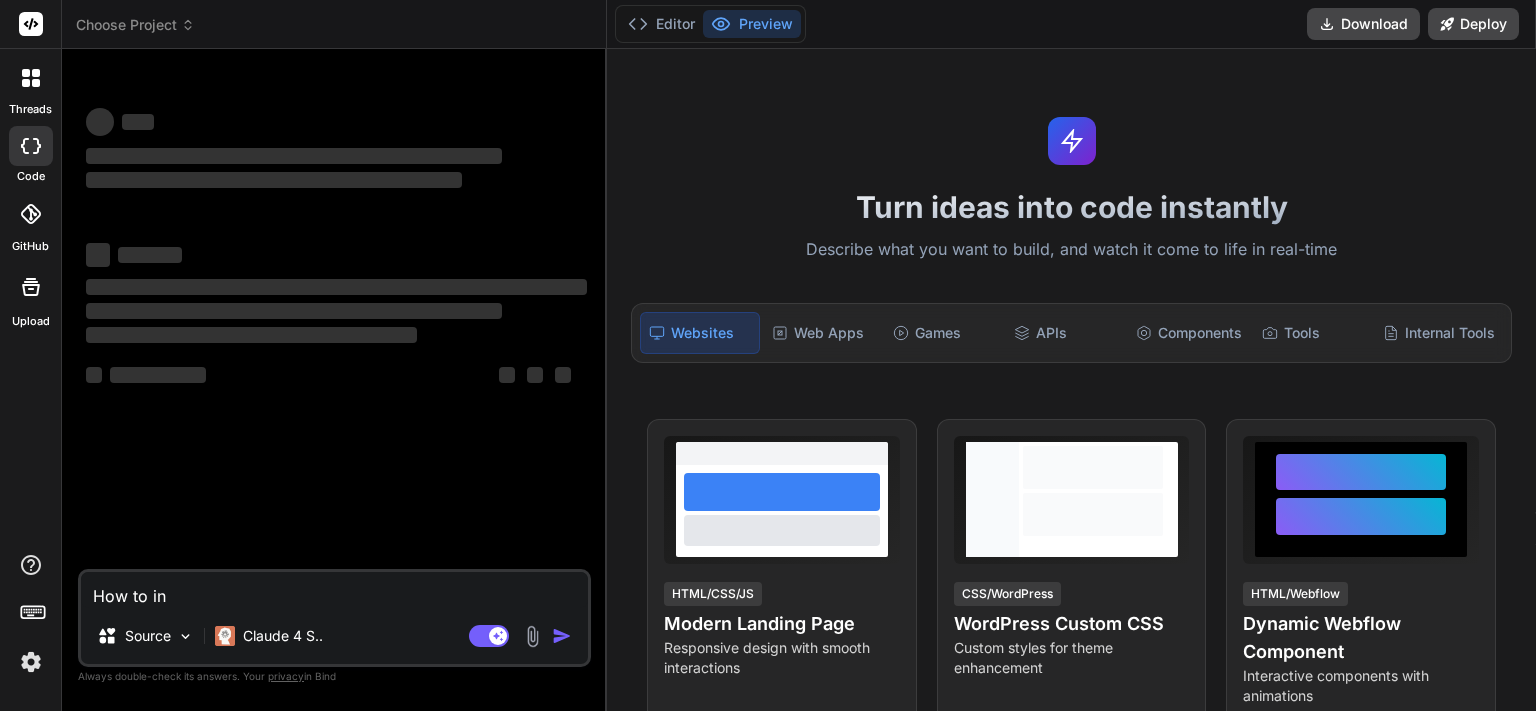 type on "x" 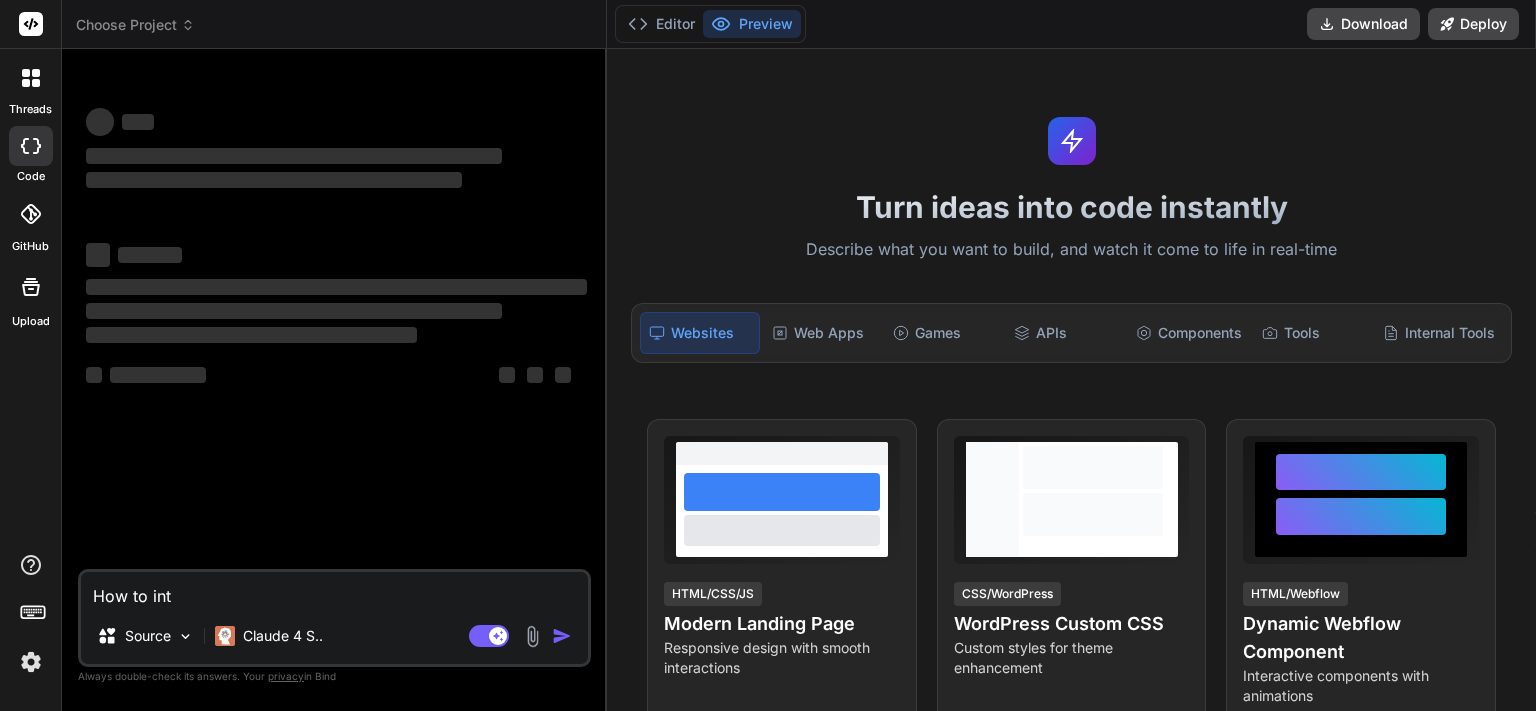 type on "How to inte" 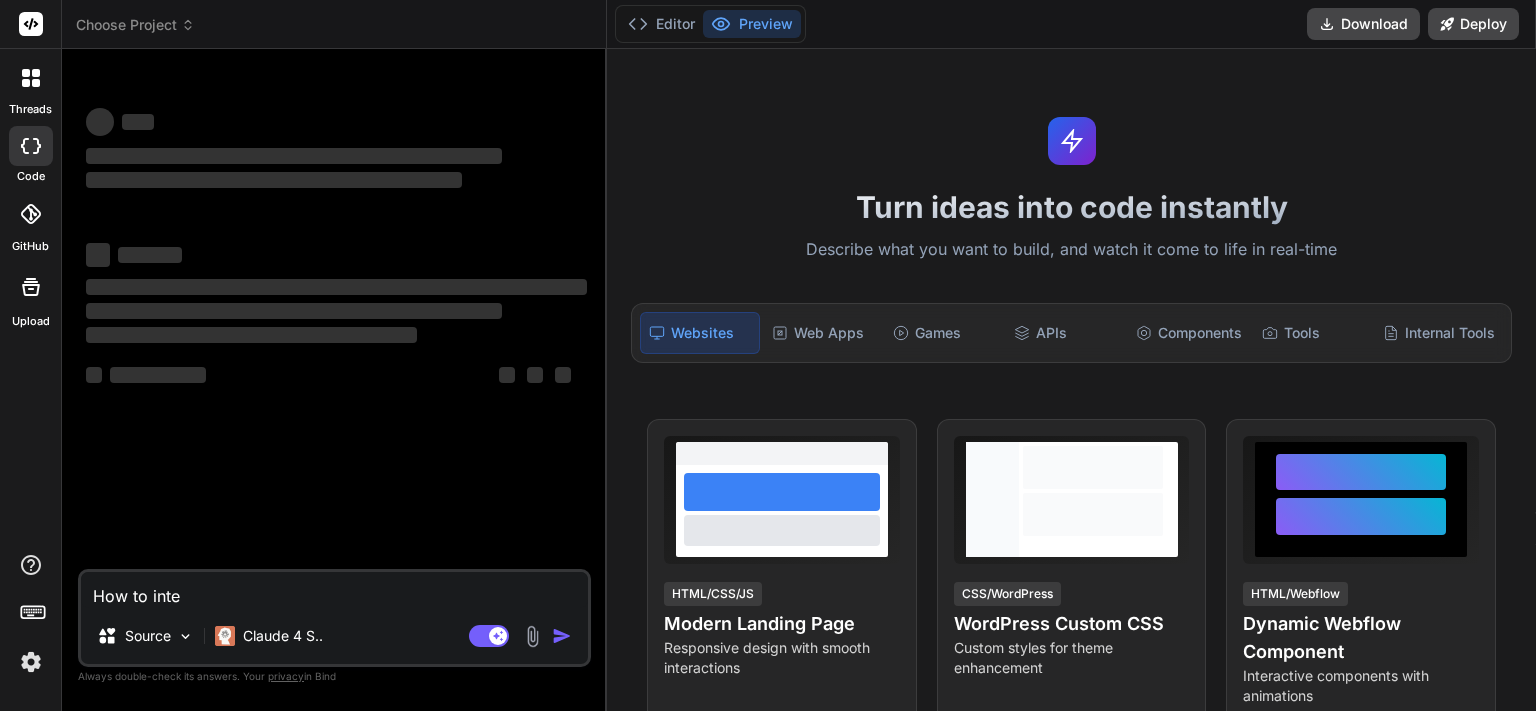type on "How to integ" 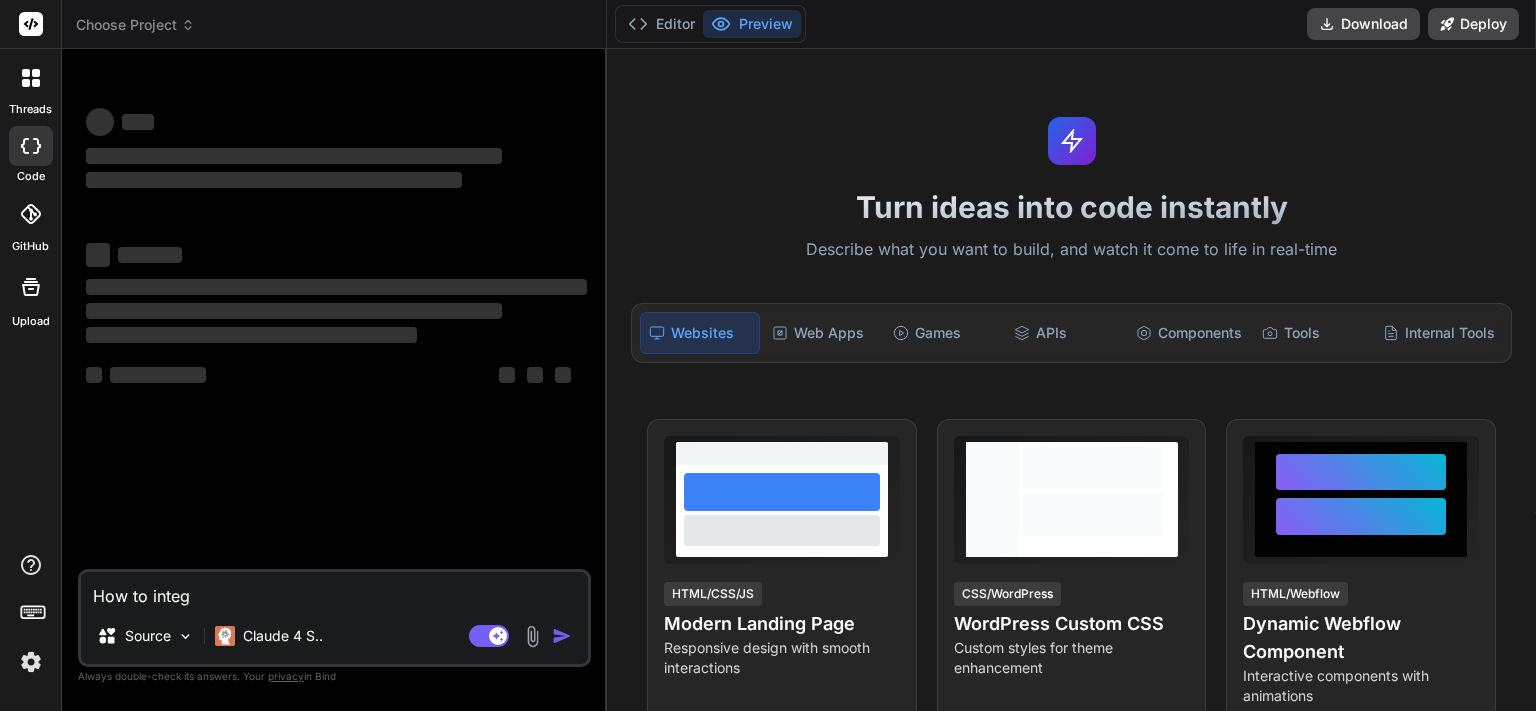 type on "How to integr" 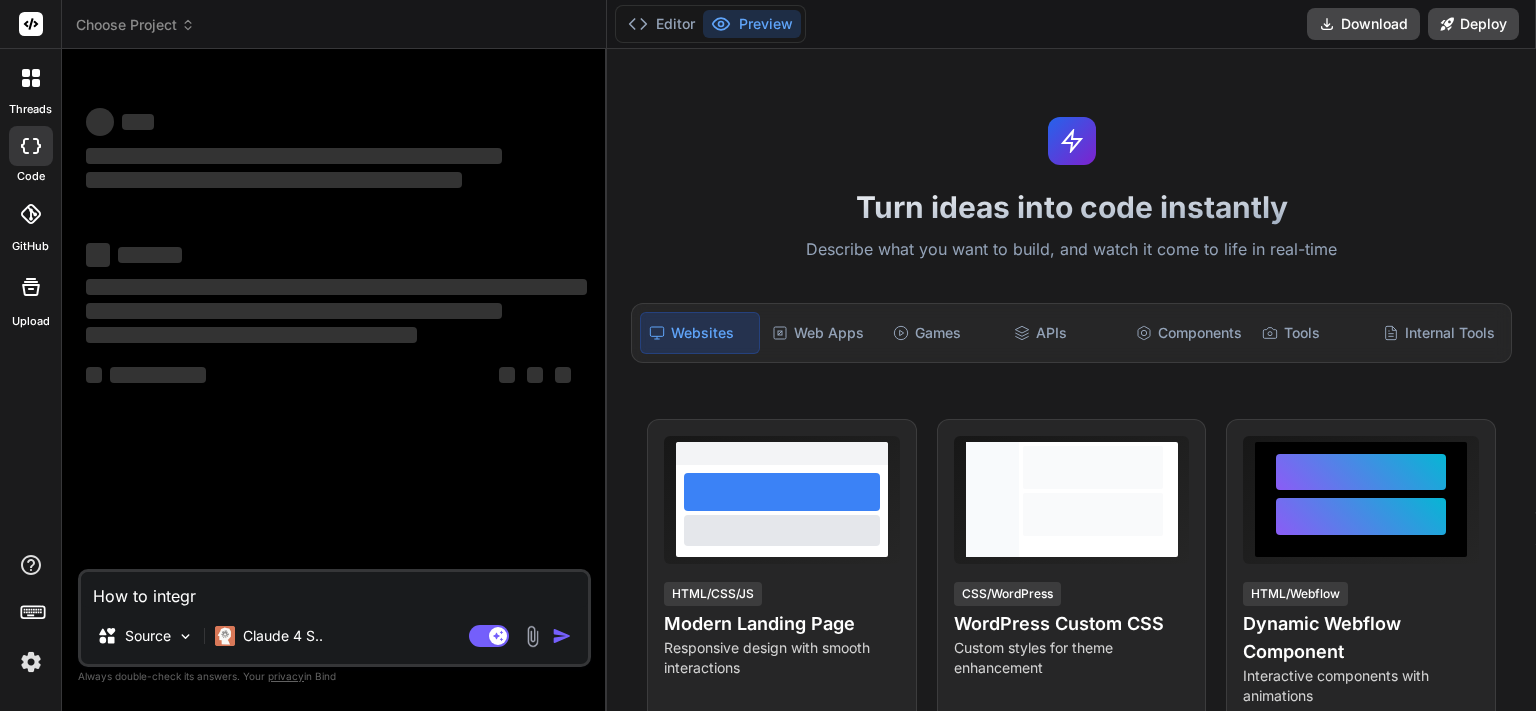 type on "x" 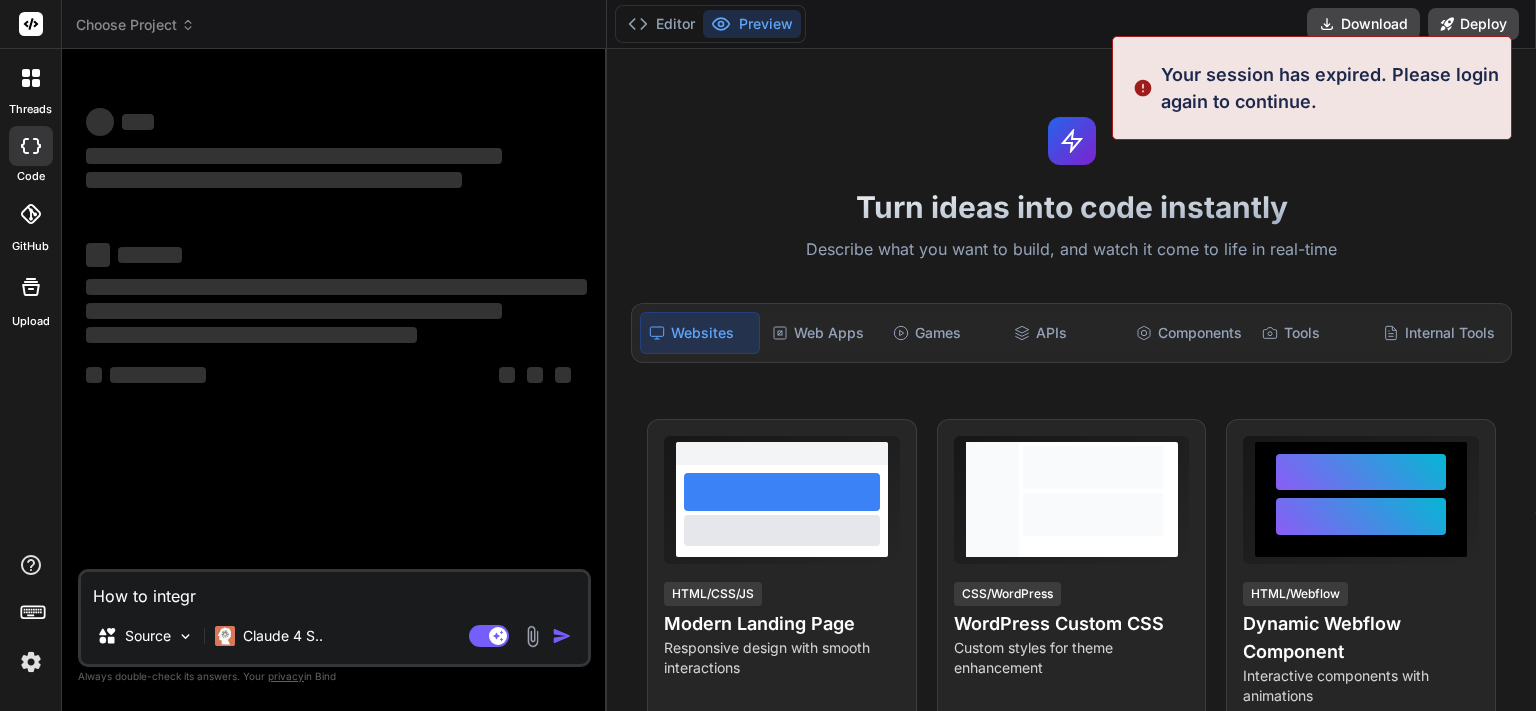 type on "How to integra" 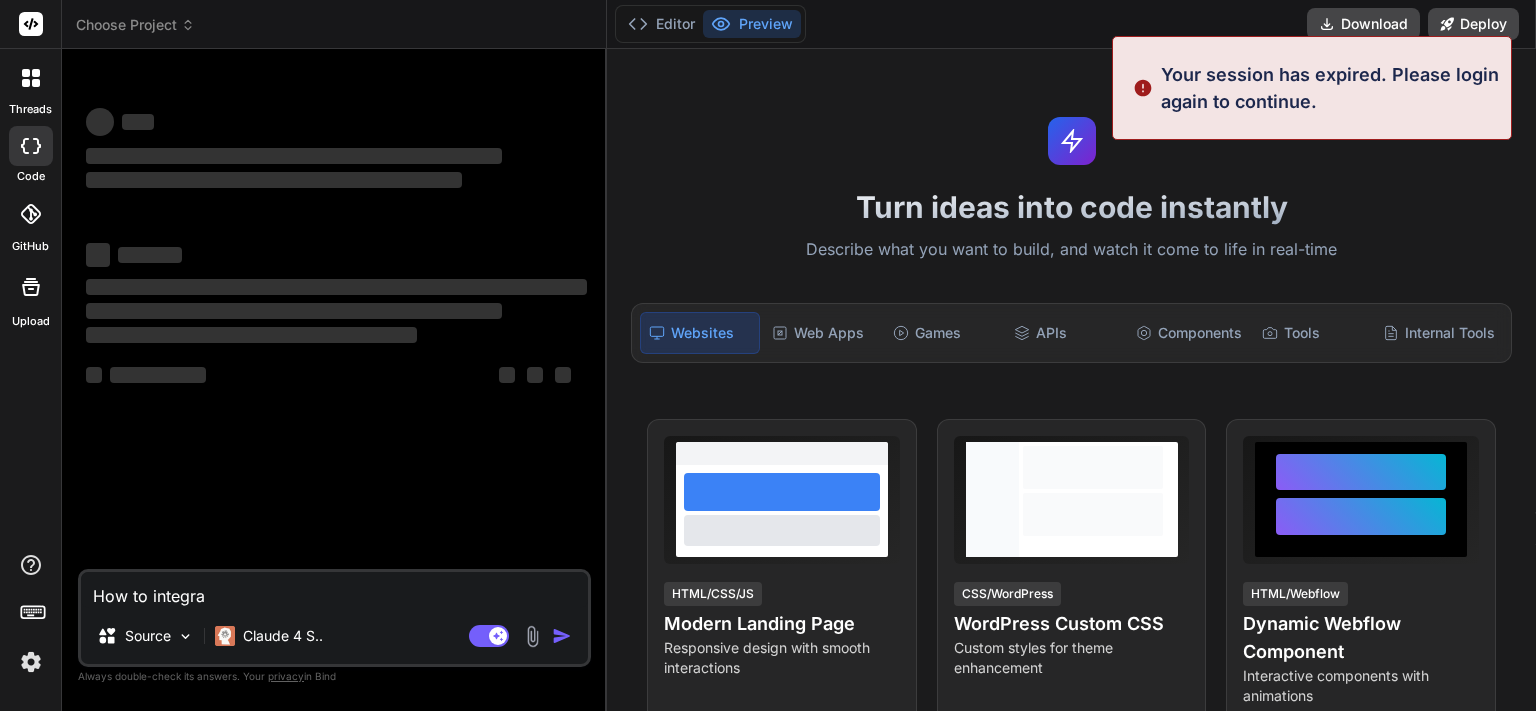 type on "How to integrat" 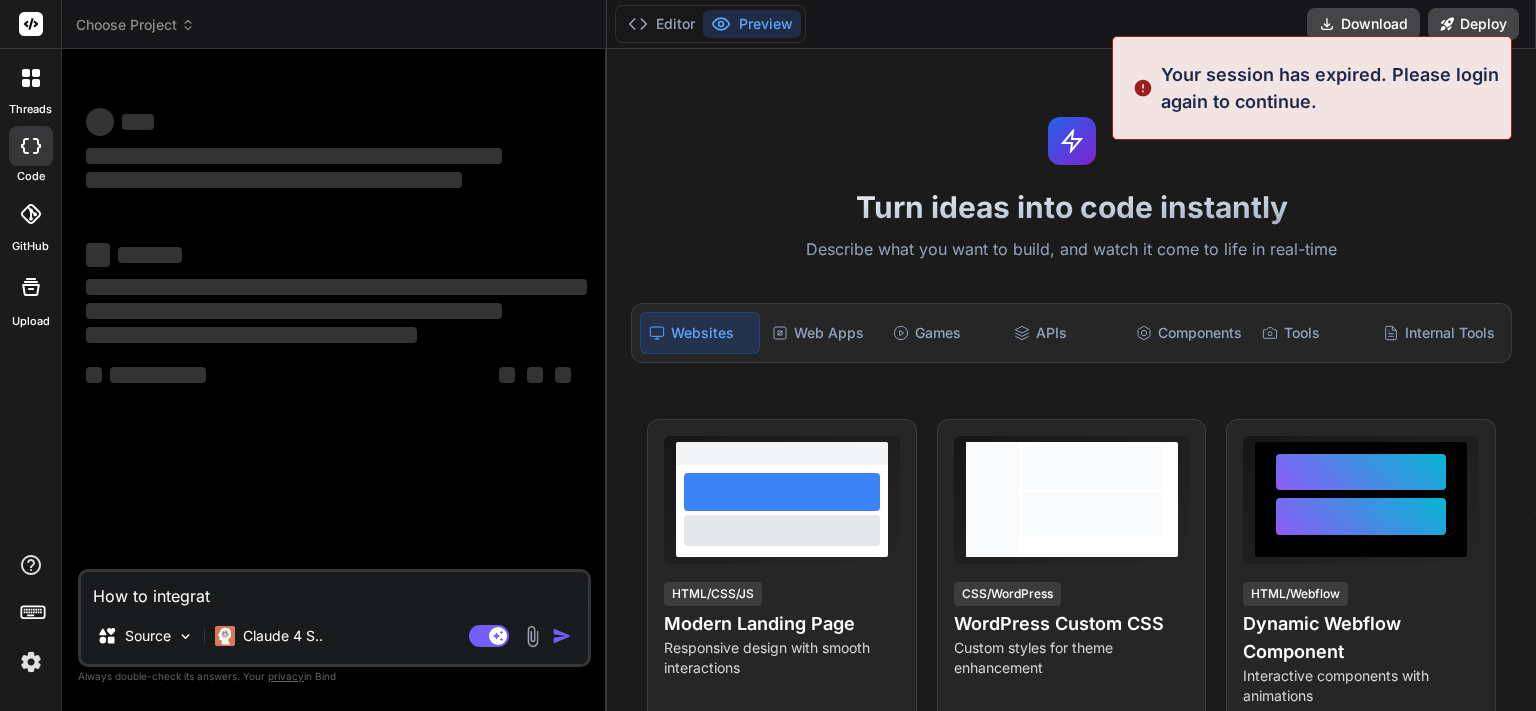 type on "How to integrate" 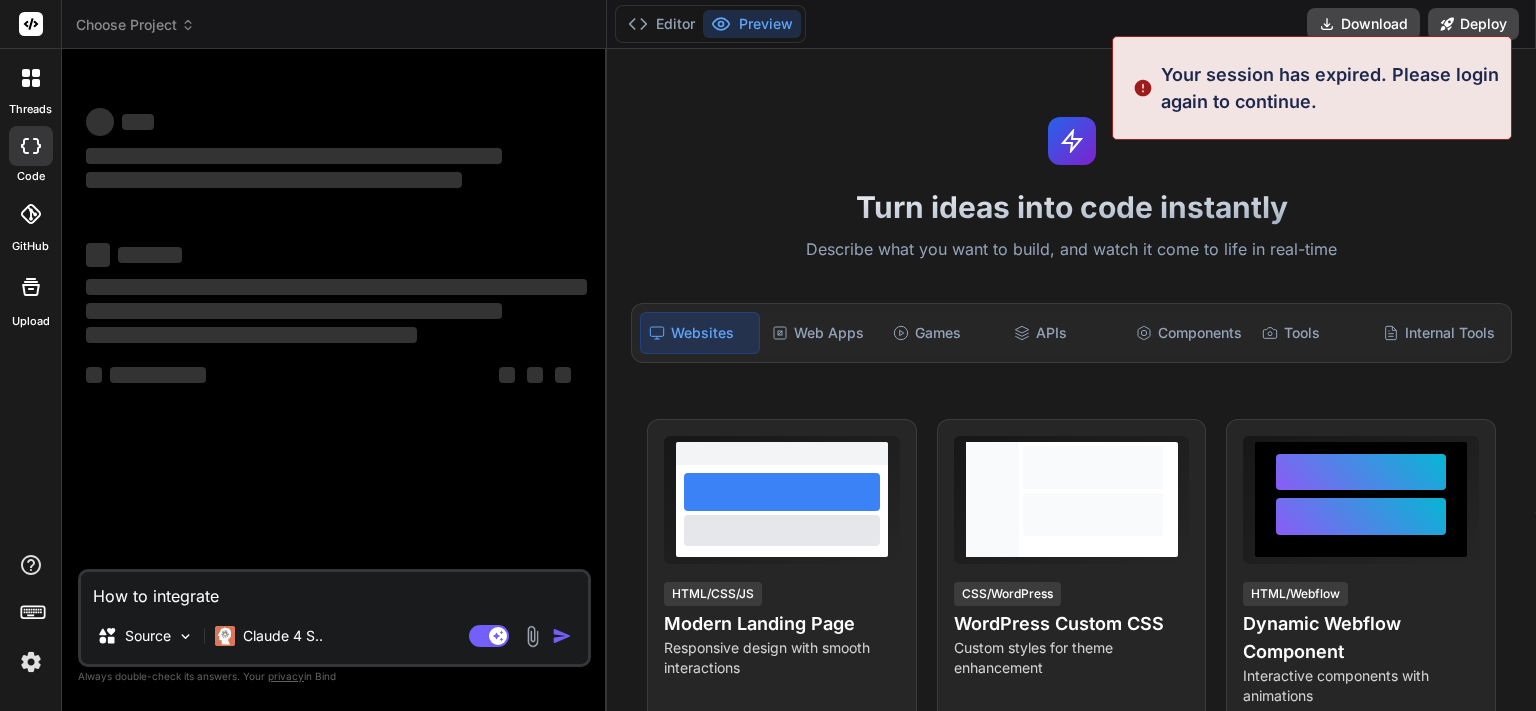 type on "x" 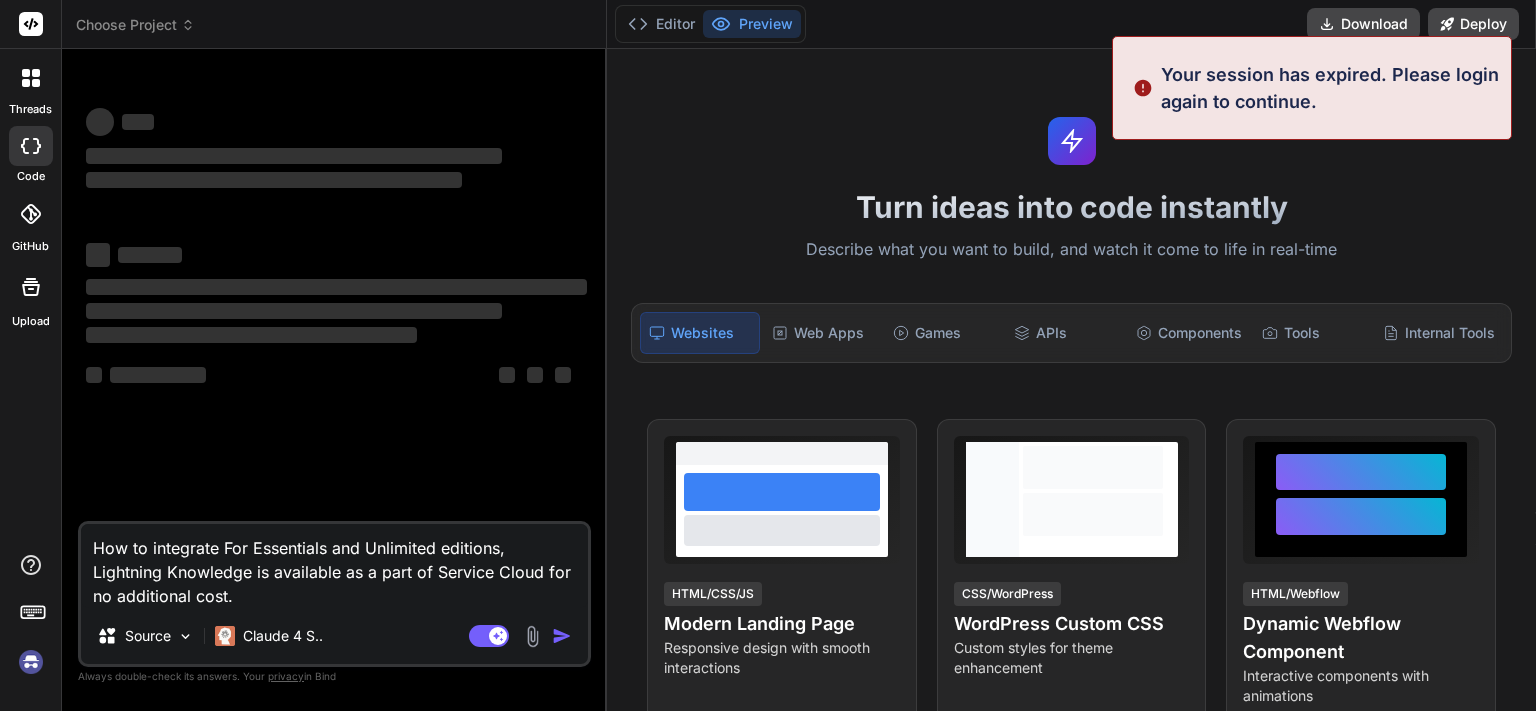 scroll, scrollTop: 19, scrollLeft: 0, axis: vertical 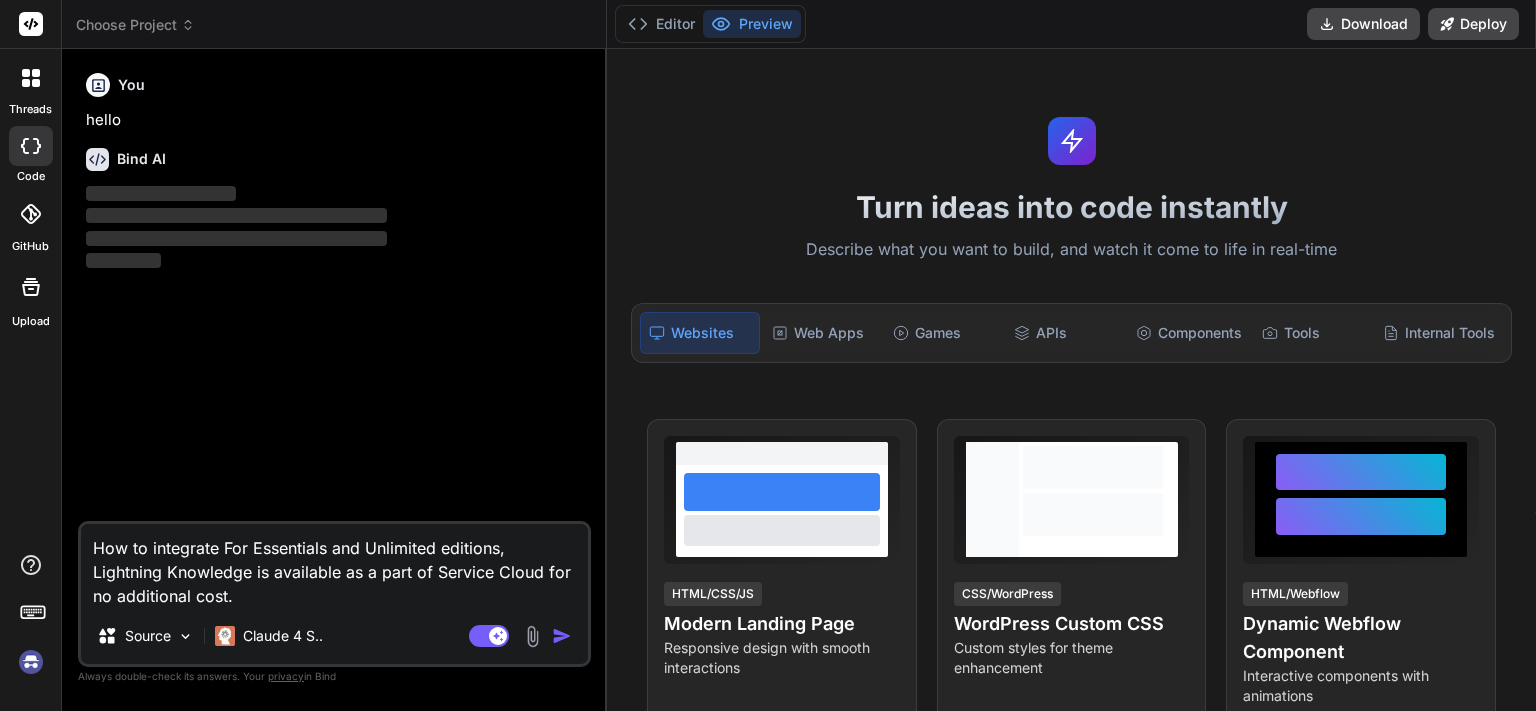 type on "x" 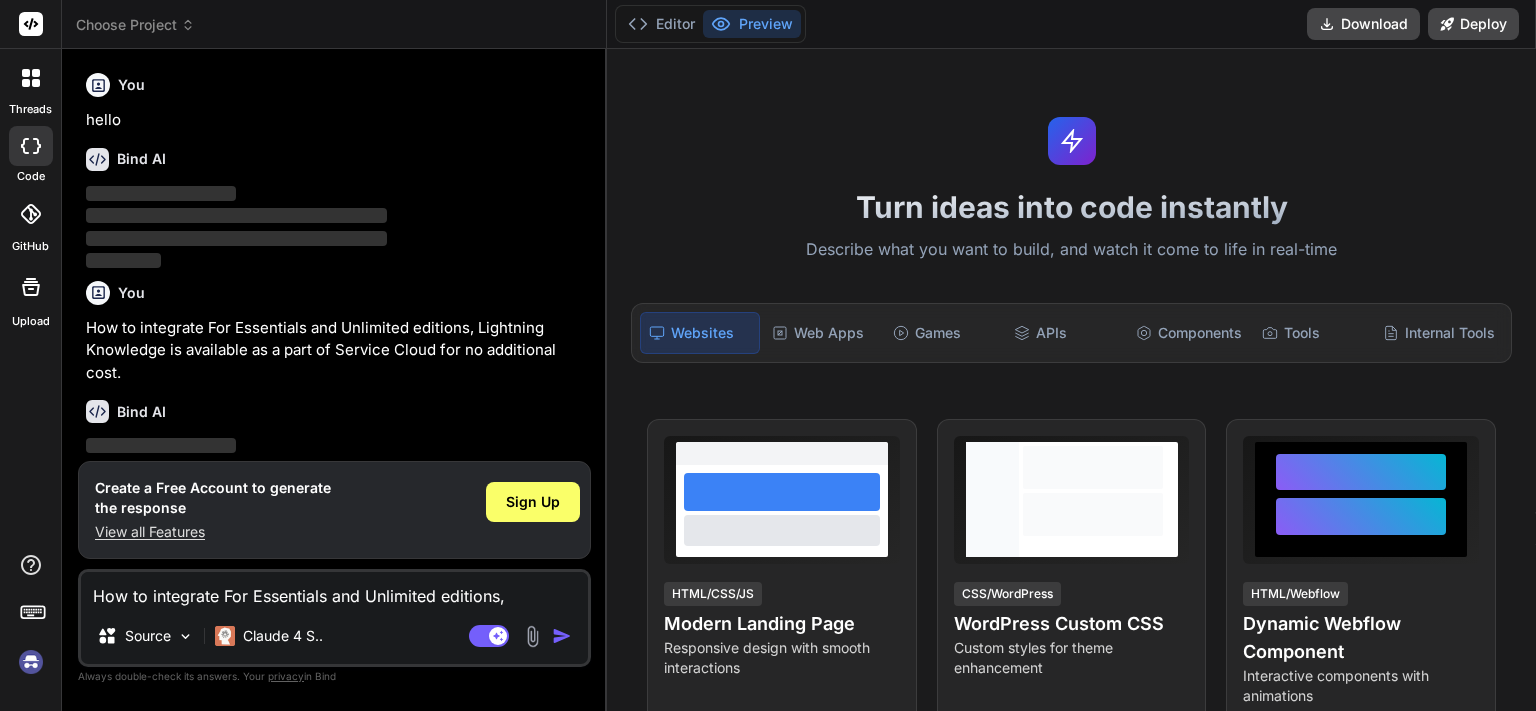 scroll, scrollTop: 61, scrollLeft: 0, axis: vertical 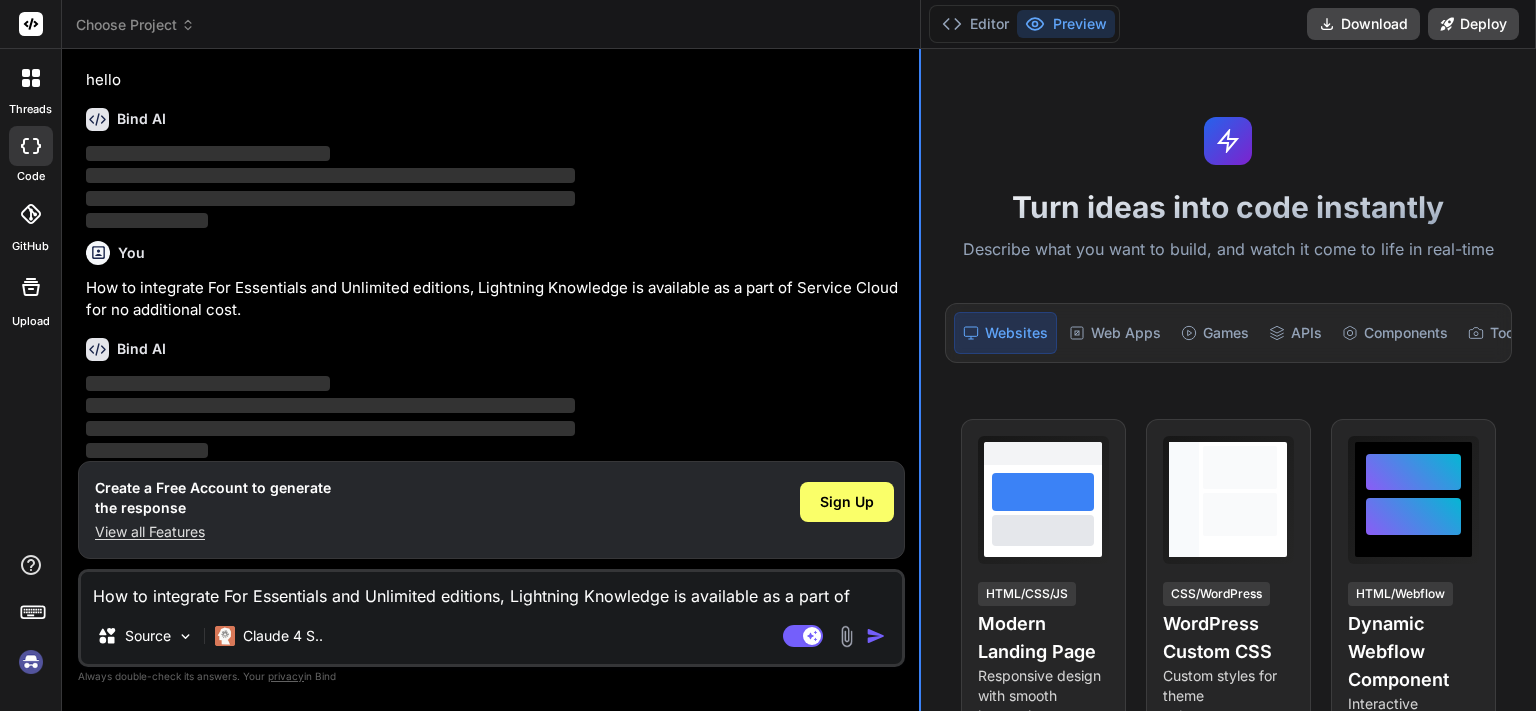type on "x" 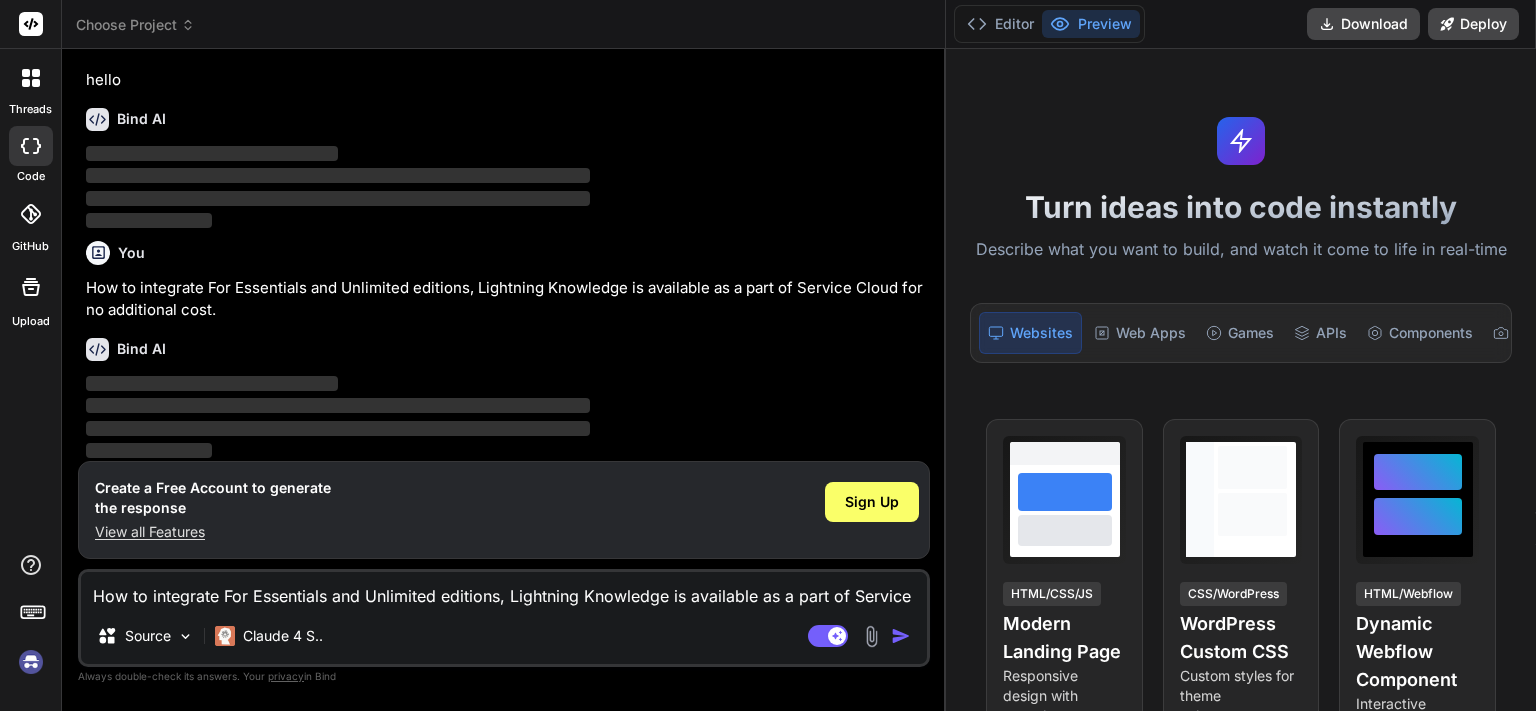 drag, startPoint x: 607, startPoint y: 432, endPoint x: 1147, endPoint y: 381, distance: 542.403 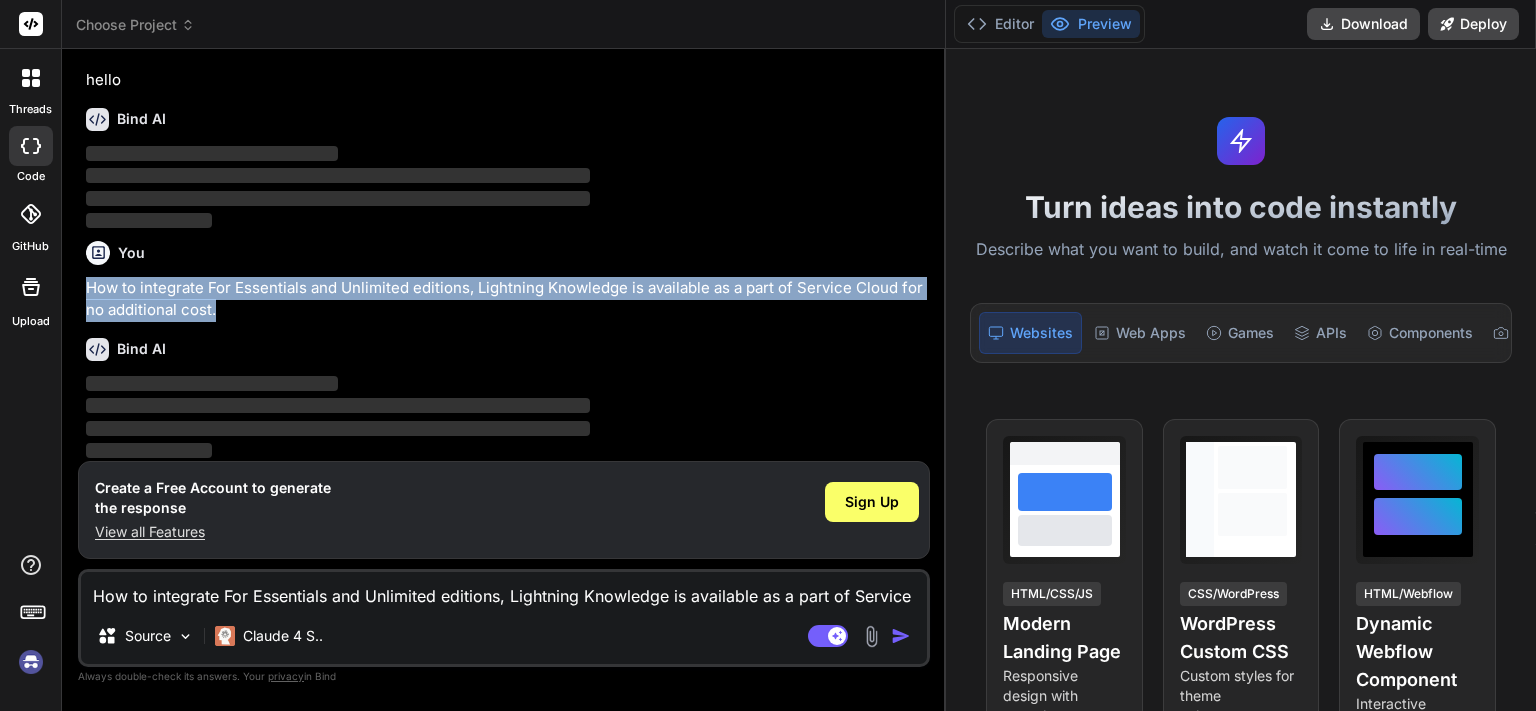 drag, startPoint x: 215, startPoint y: 309, endPoint x: 84, endPoint y: 283, distance: 133.55524 